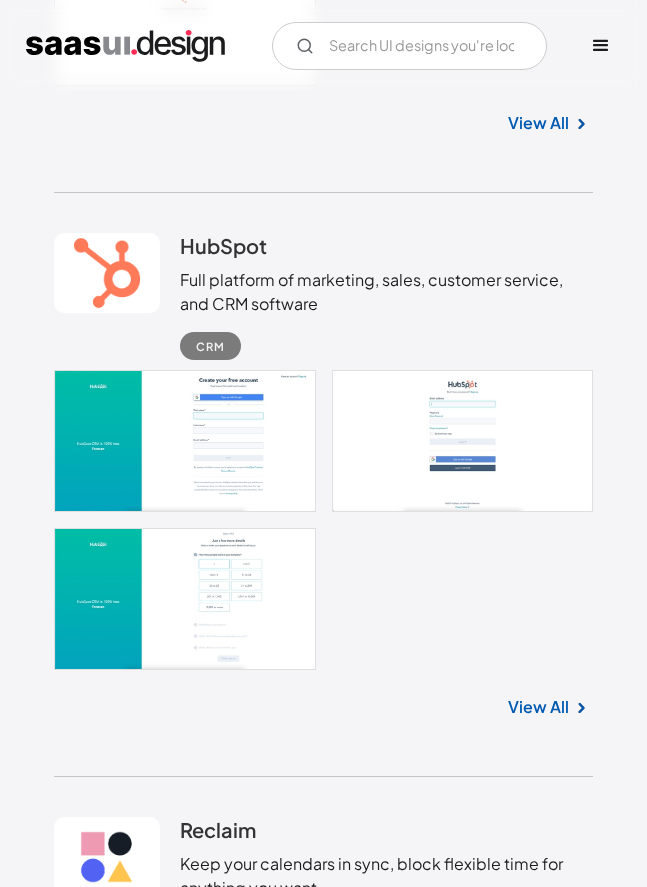 scroll, scrollTop: 2960, scrollLeft: 0, axis: vertical 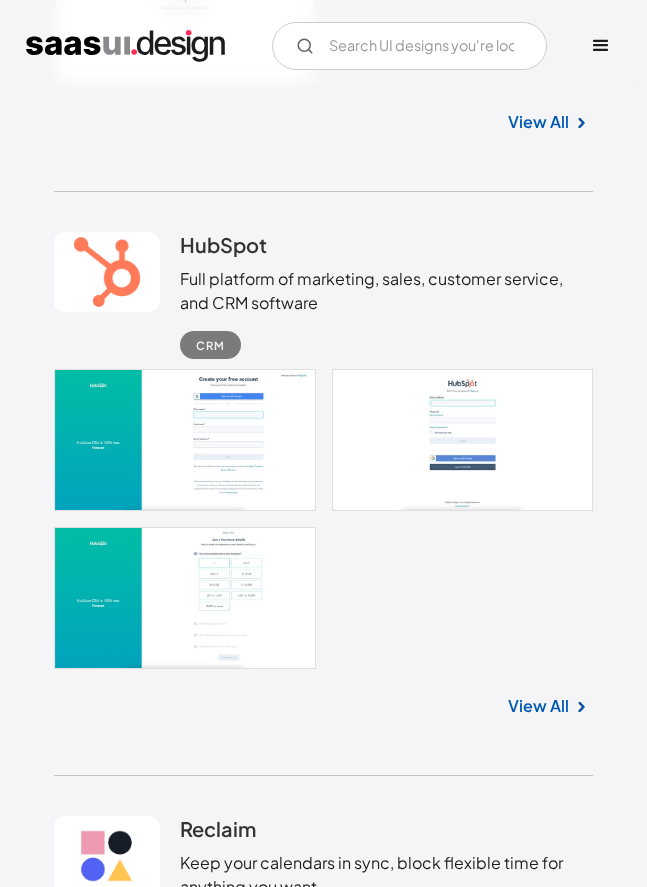 click on "HubSpot" at bounding box center [223, 244] 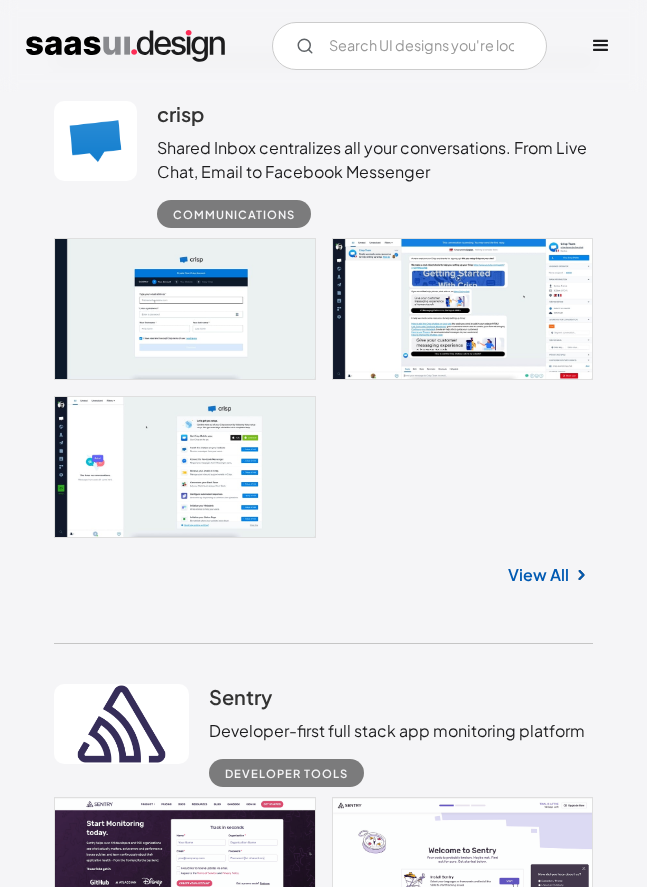 scroll, scrollTop: 9100, scrollLeft: 0, axis: vertical 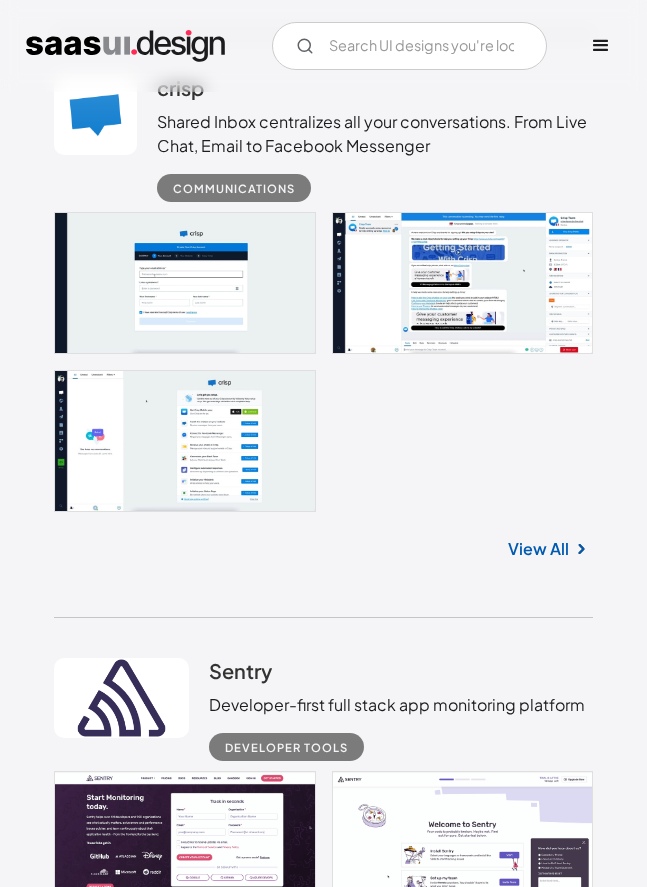 click on "Shared Inbox centralizes all your conversations. From Live Chat, Email to Facebook Messenger" at bounding box center (375, 134) 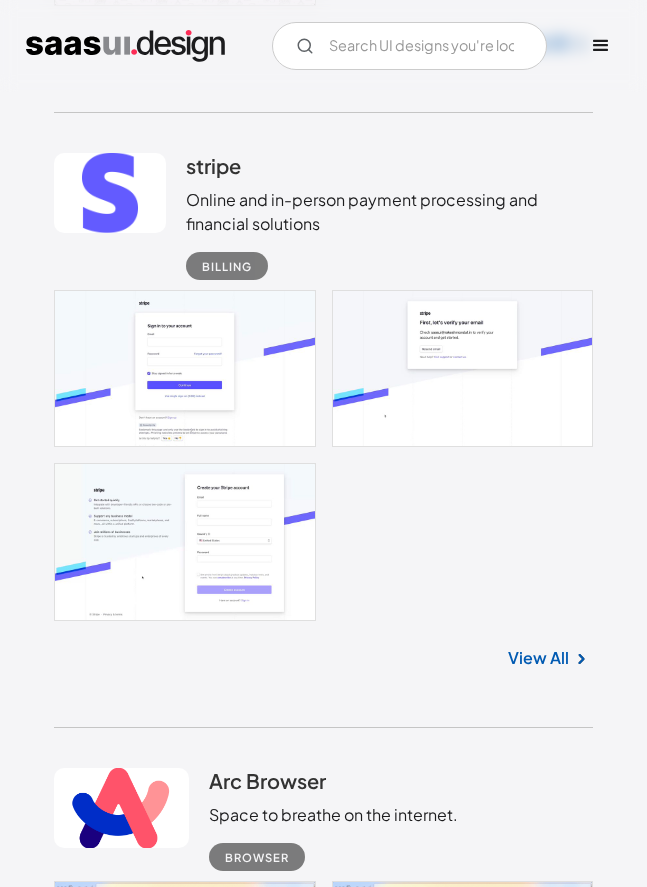 scroll, scrollTop: 10173, scrollLeft: 0, axis: vertical 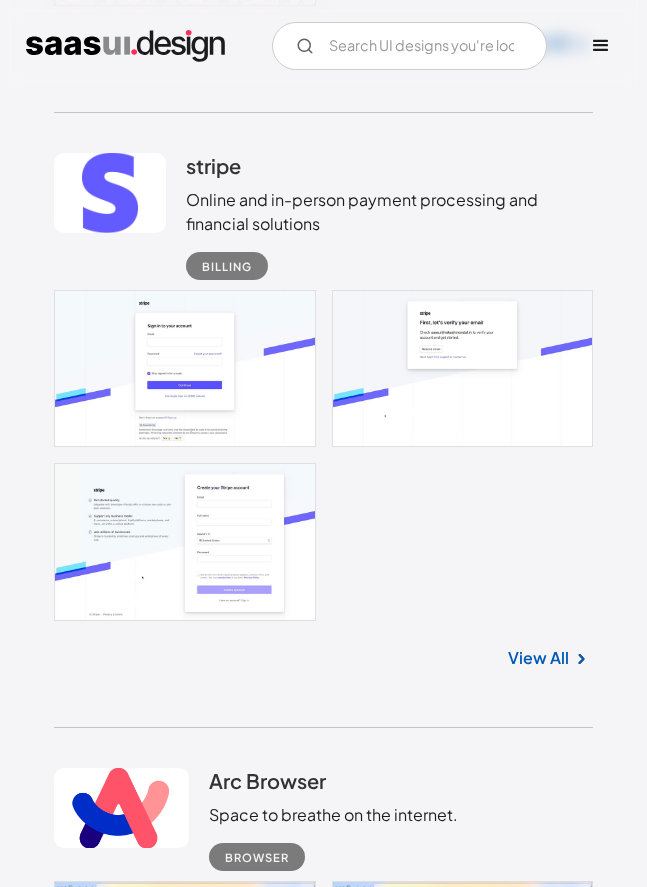click on "stripe Online and in-person payment processing and financial solutions Billing" at bounding box center [389, 216] 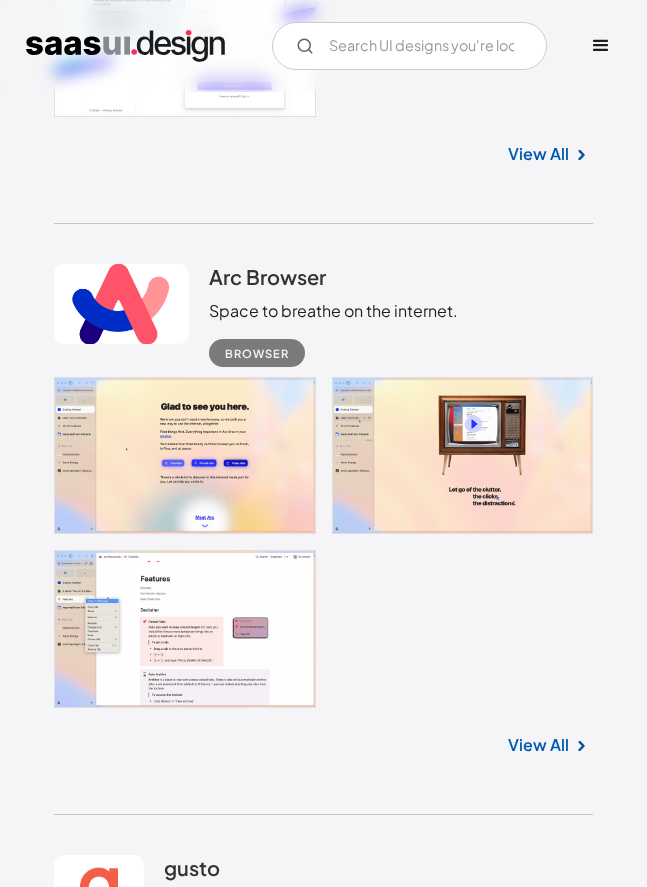 scroll, scrollTop: 10684, scrollLeft: 0, axis: vertical 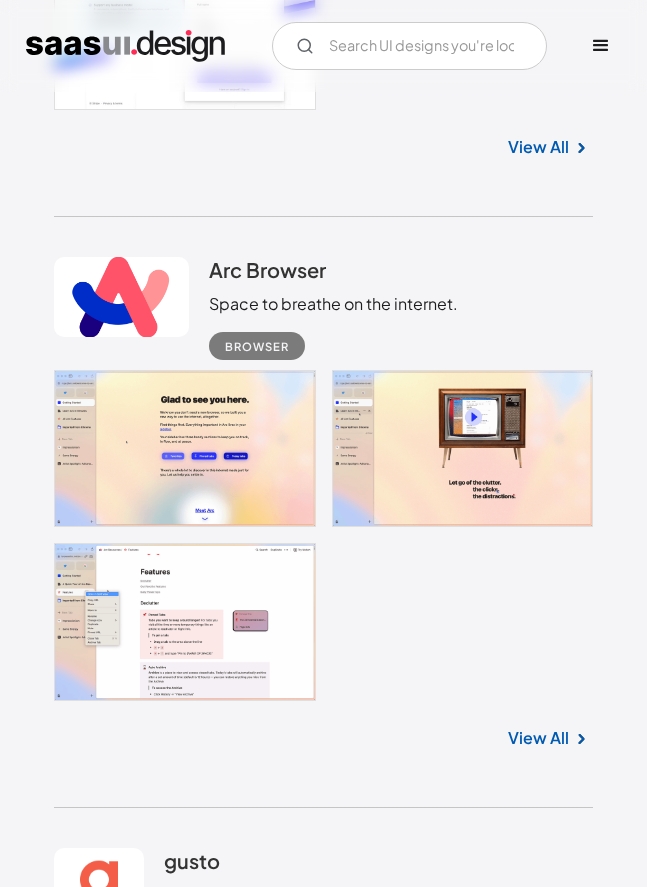 click at bounding box center [121, 297] 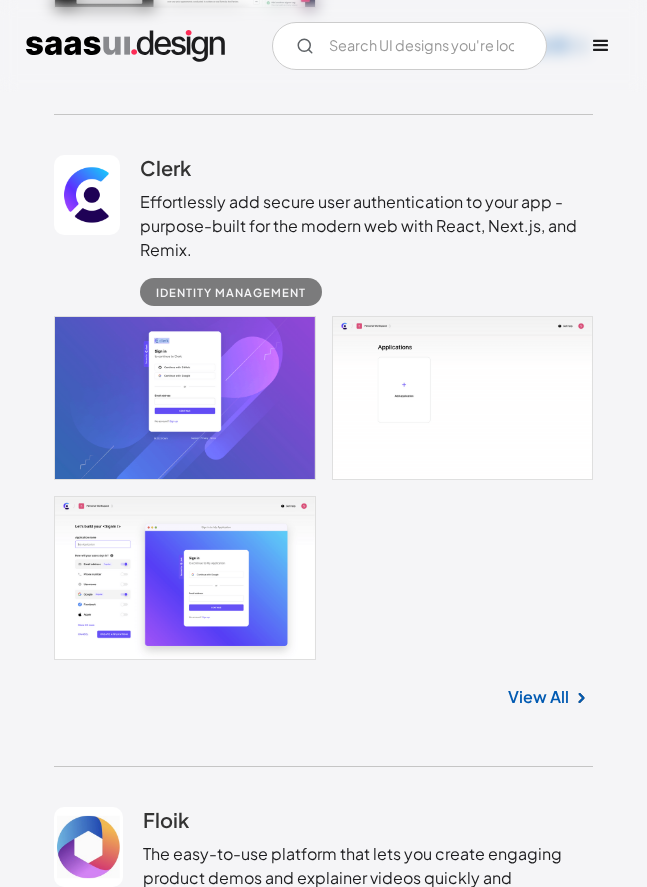 scroll, scrollTop: 14276, scrollLeft: 0, axis: vertical 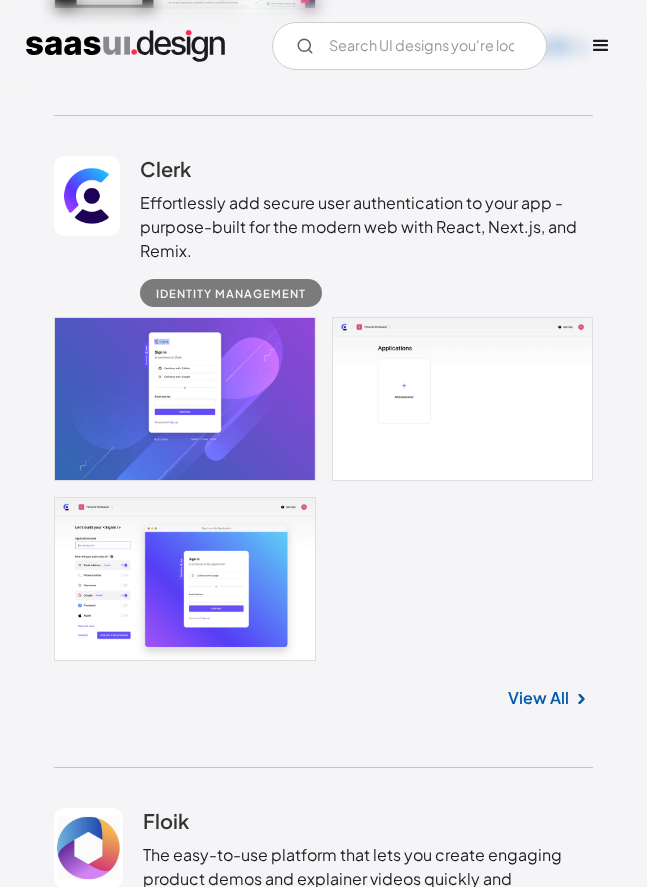 click on "Clerk" at bounding box center (165, 168) 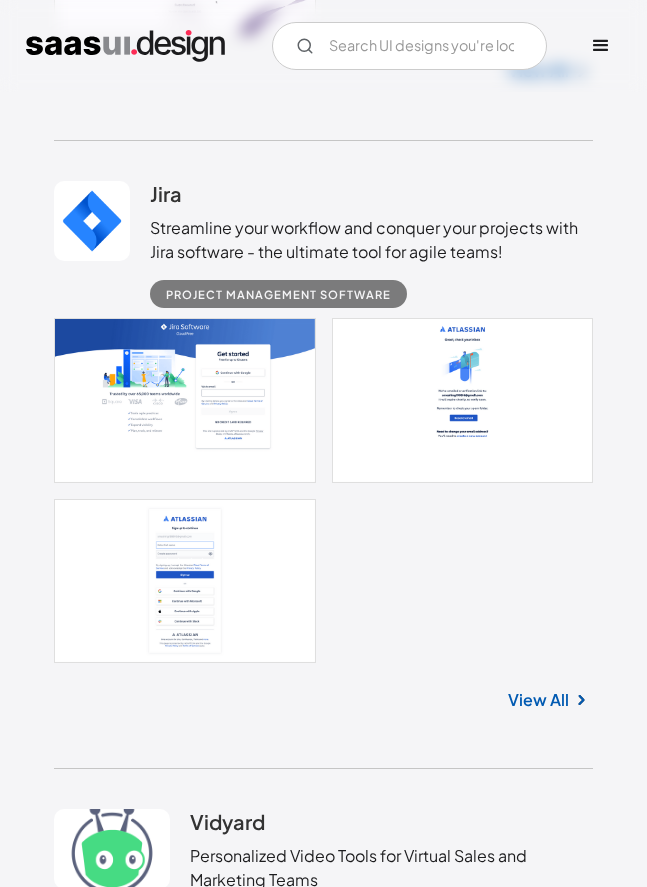 scroll, scrollTop: 16143, scrollLeft: 0, axis: vertical 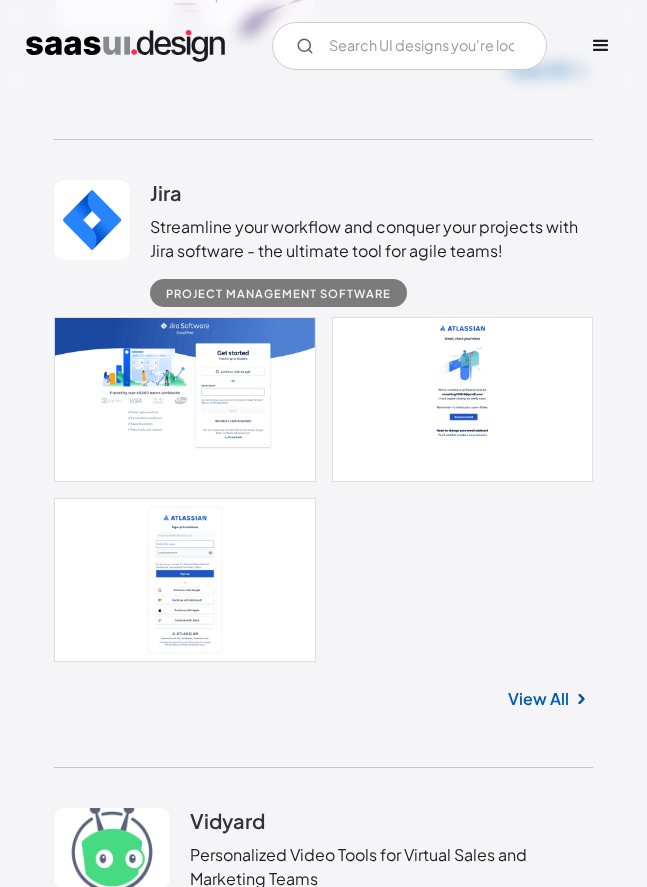 click on "Jira" at bounding box center (166, 192) 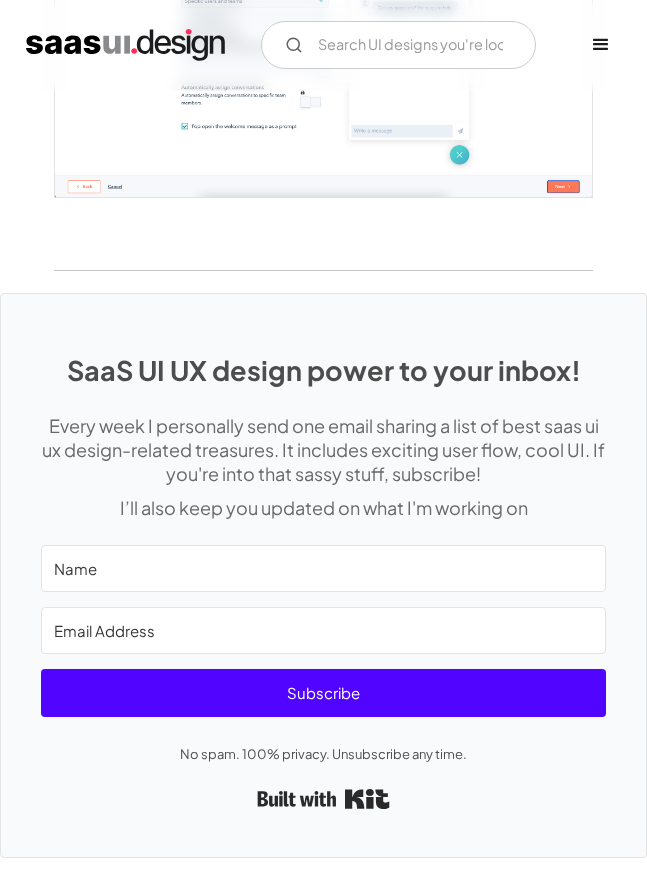 scroll, scrollTop: 5873, scrollLeft: 0, axis: vertical 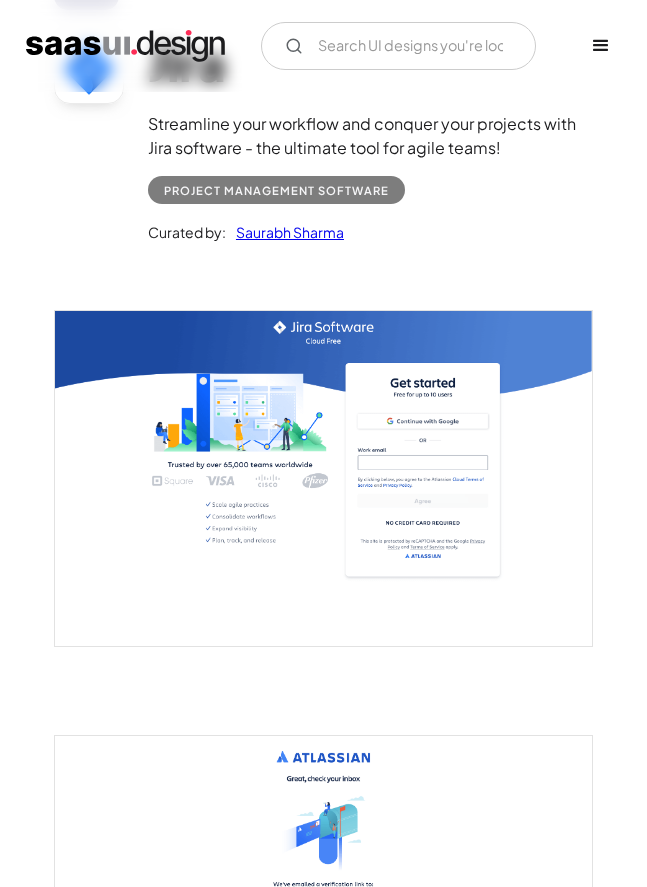 click on "Saurabh Sharma" at bounding box center (285, 232) 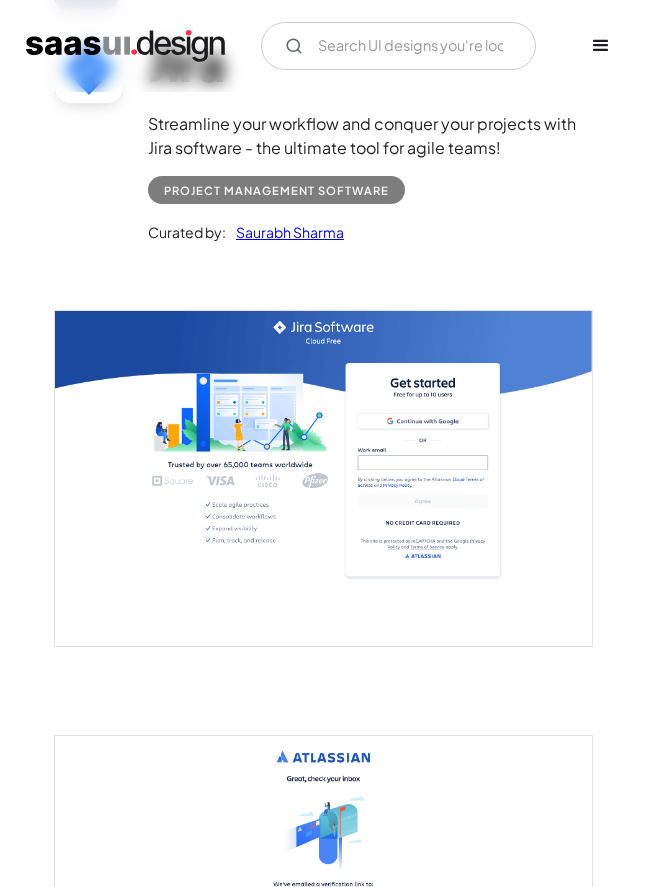 scroll, scrollTop: 0, scrollLeft: 0, axis: both 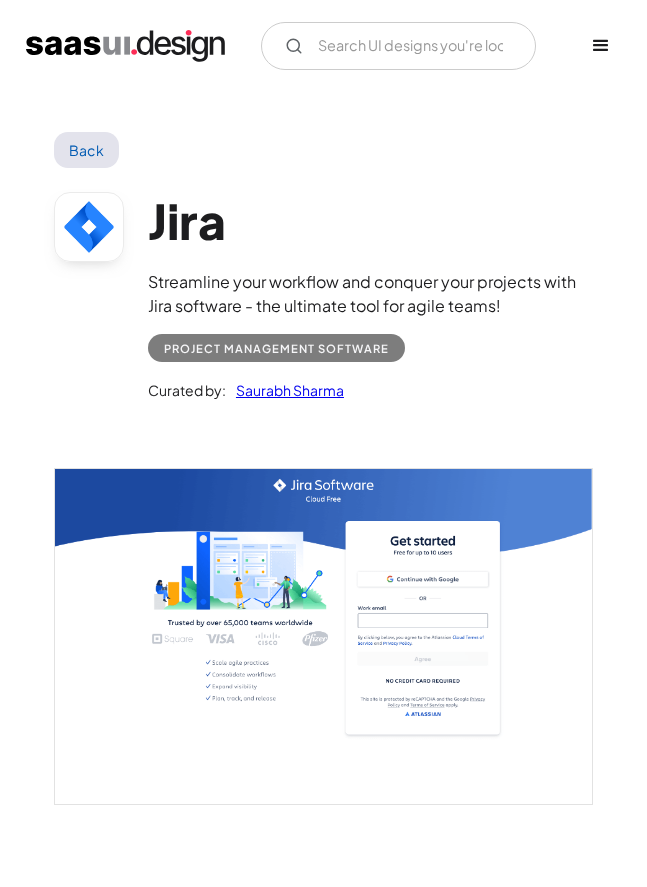 click at bounding box center (601, 46) 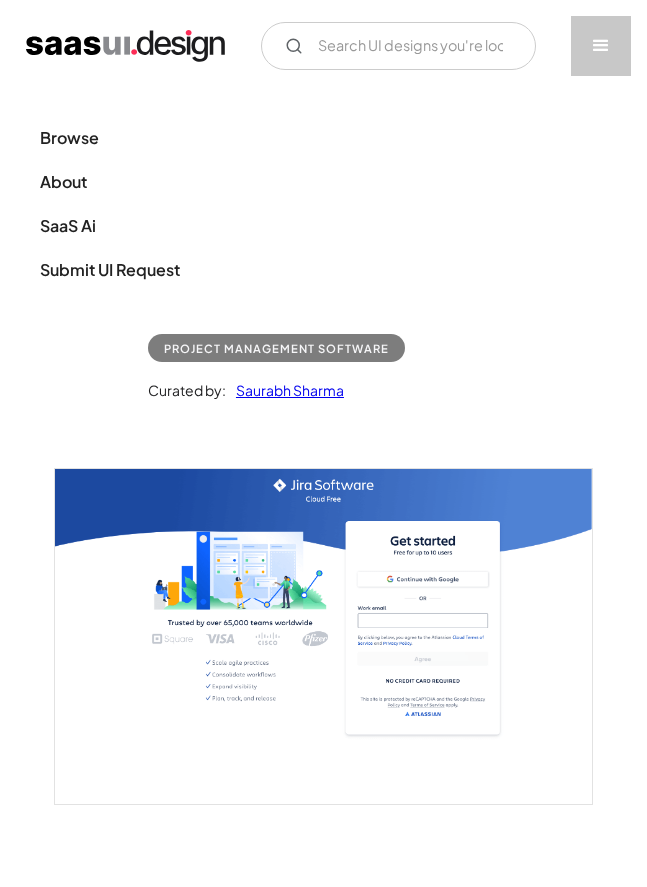 click on "About" at bounding box center (323, 182) 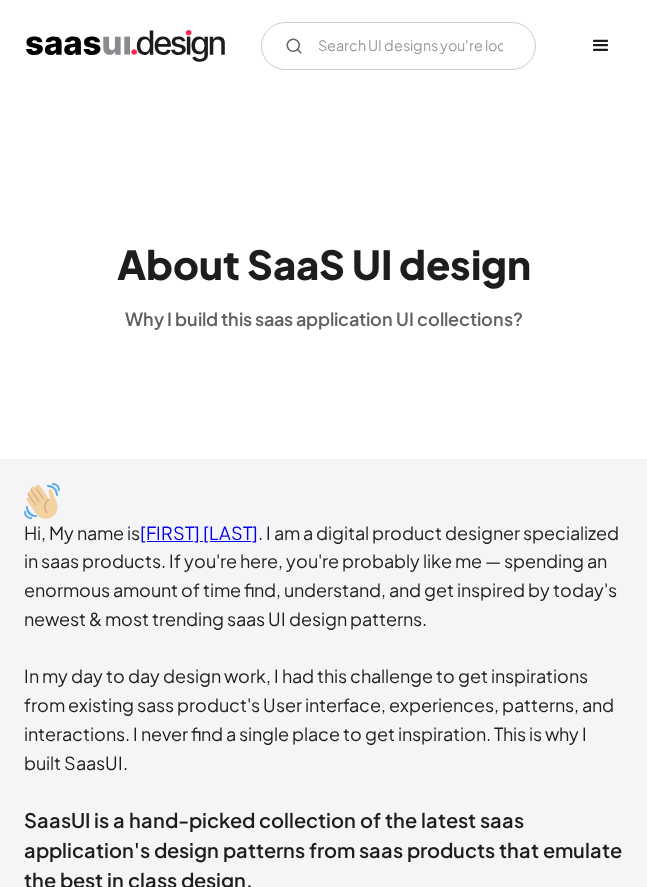 scroll, scrollTop: 0, scrollLeft: 0, axis: both 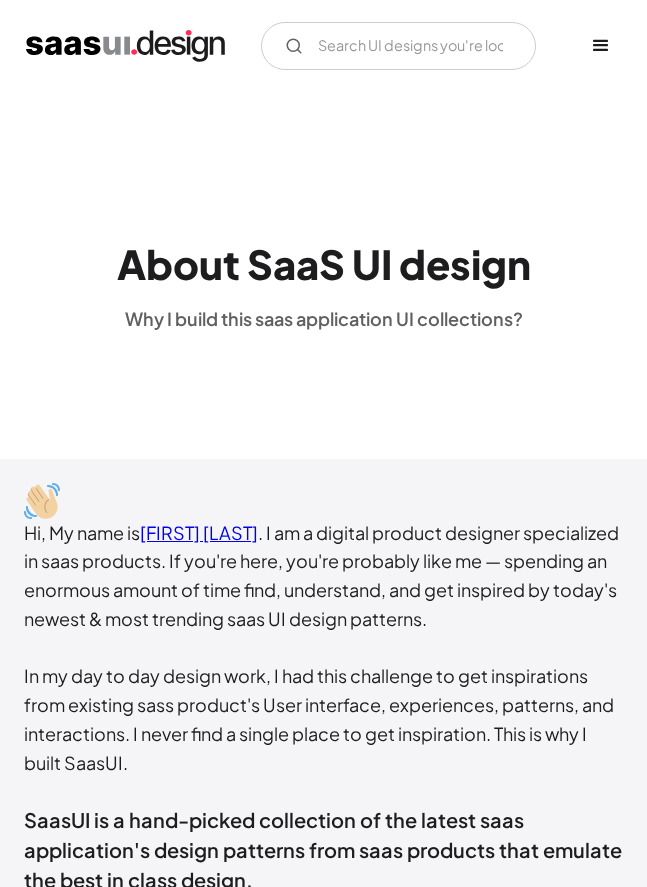 click on "[FIRST] [LAST]" at bounding box center (199, 532) 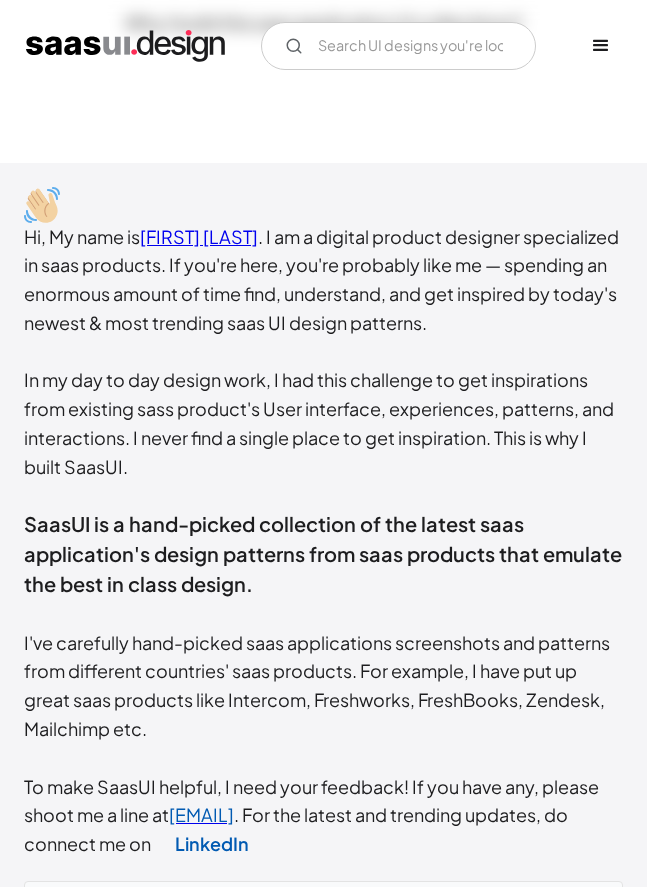 scroll, scrollTop: 0, scrollLeft: 0, axis: both 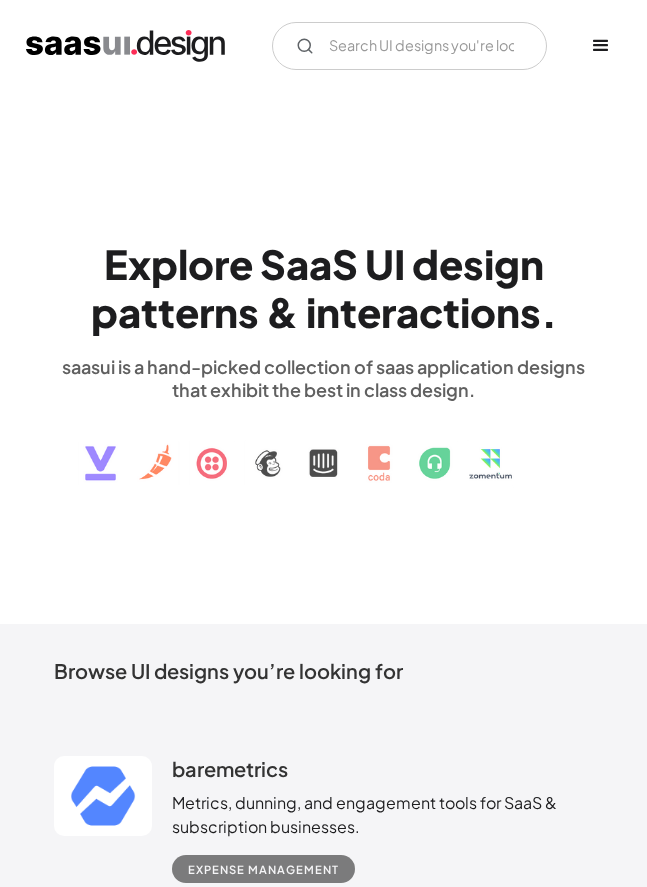 click at bounding box center [601, 46] 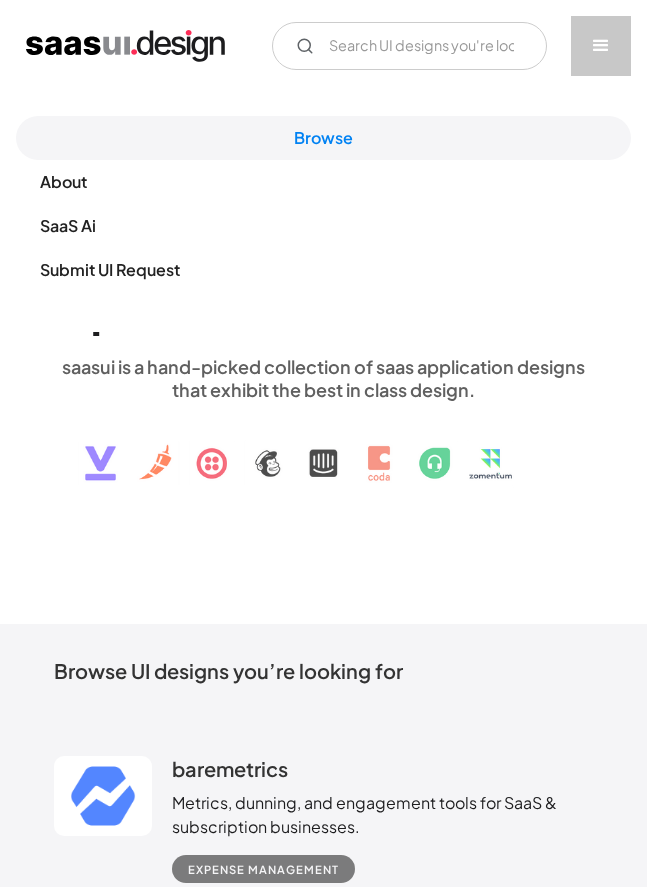 click on "SaaS Ai" at bounding box center (323, 226) 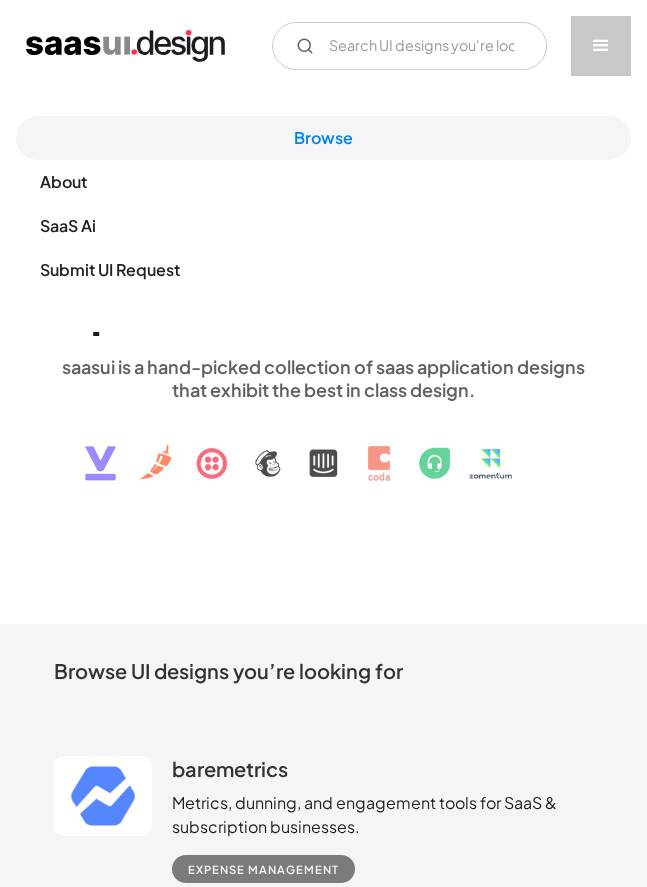 click at bounding box center [601, 46] 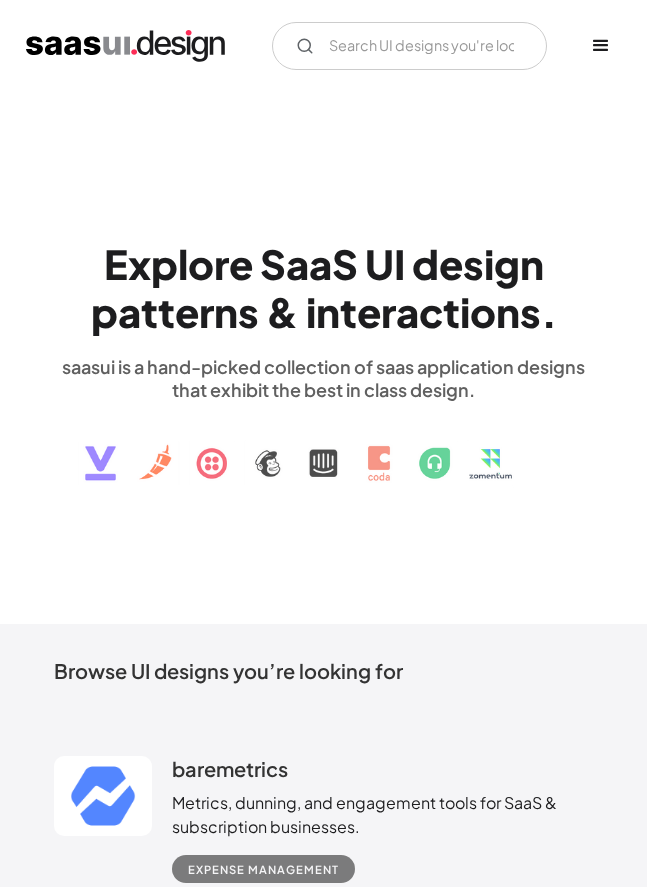 click at bounding box center (601, 46) 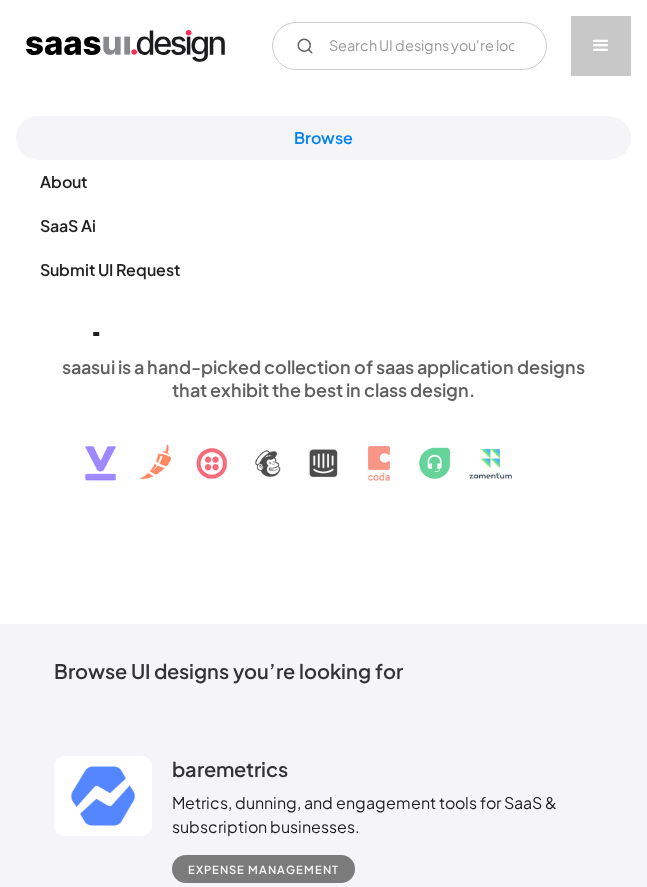 click on "About" at bounding box center (323, 182) 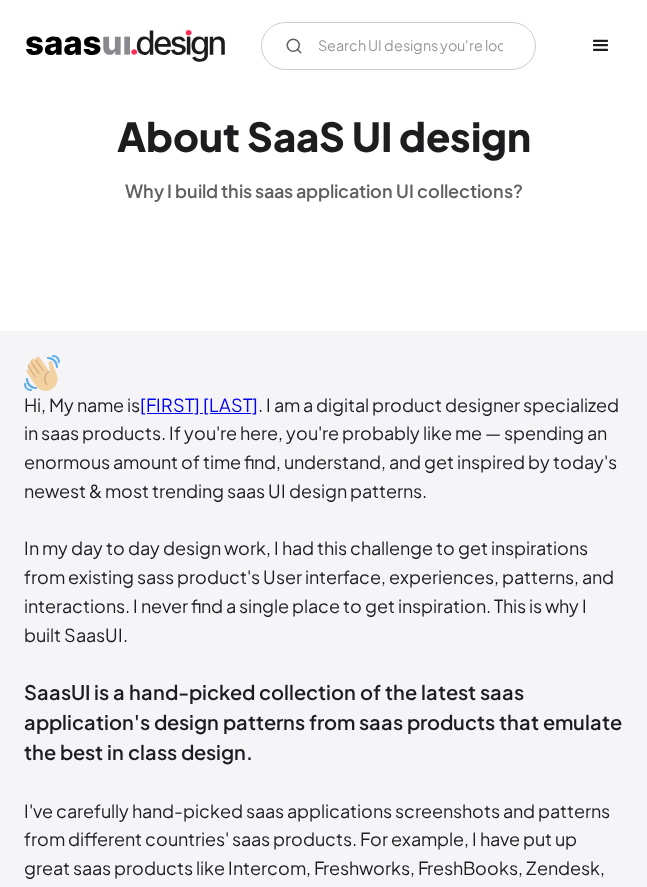 scroll, scrollTop: 0, scrollLeft: 0, axis: both 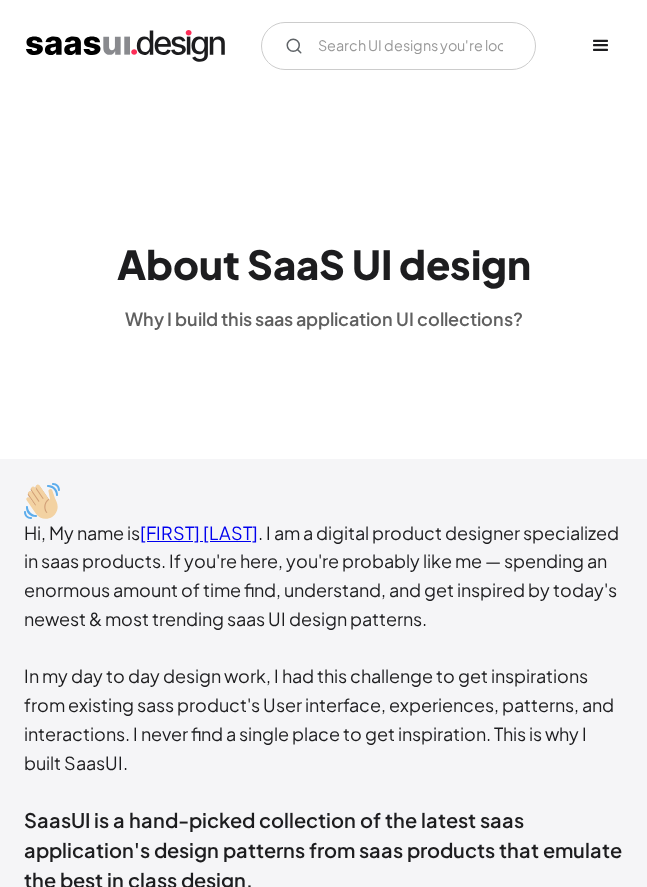 click at bounding box center (125, 46) 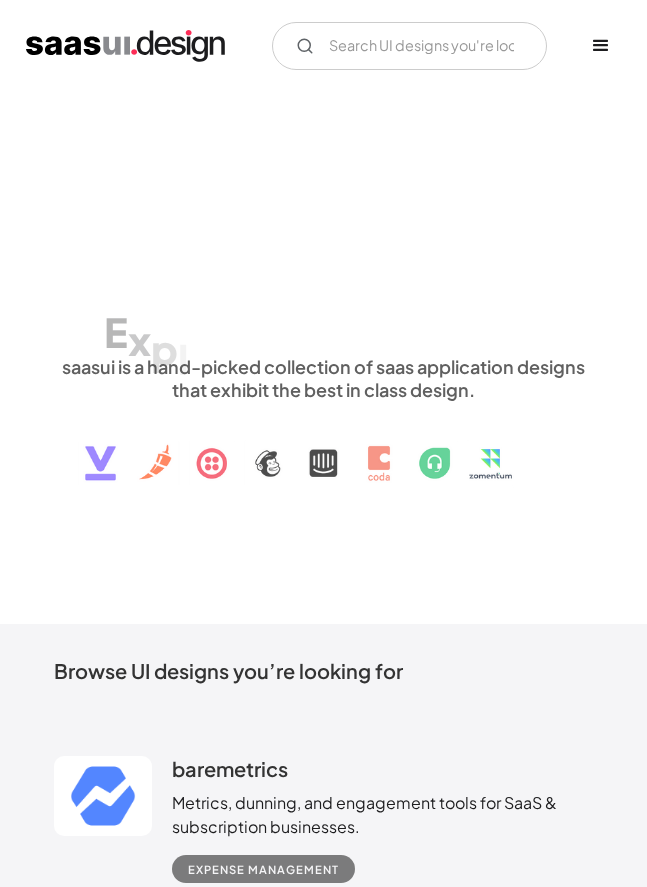 scroll, scrollTop: 0, scrollLeft: 0, axis: both 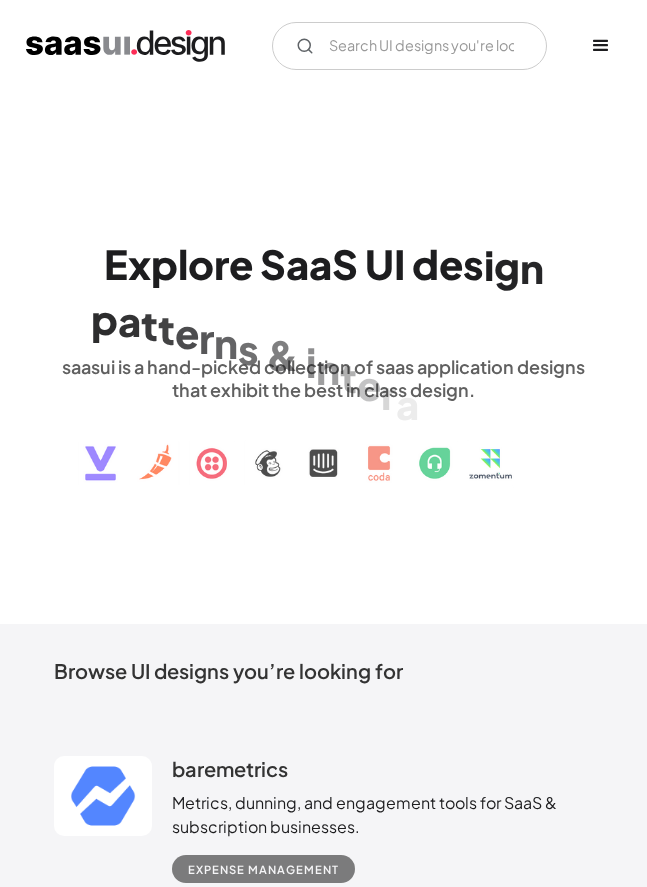 click at bounding box center [601, 46] 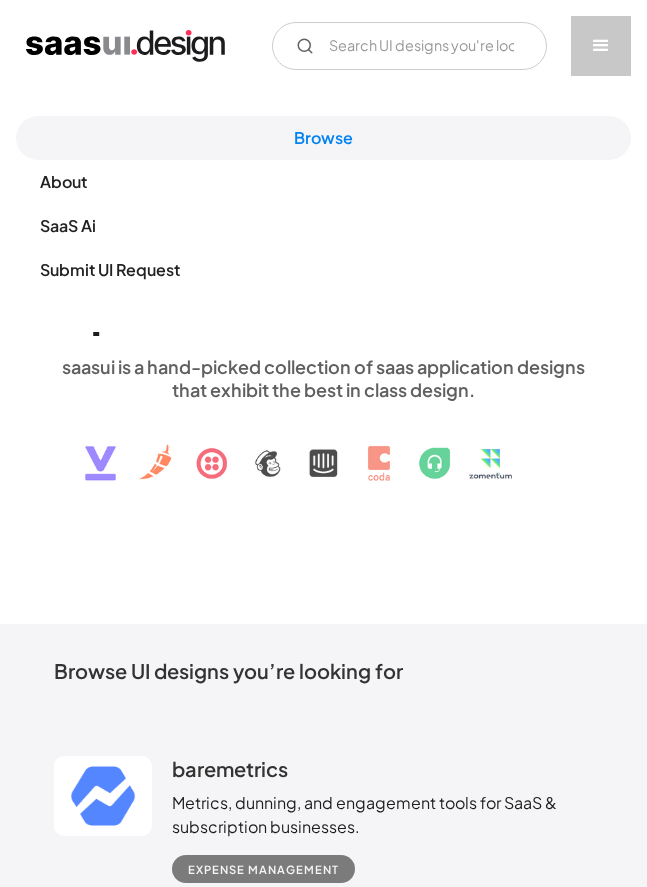 click on "Browse" at bounding box center (323, 138) 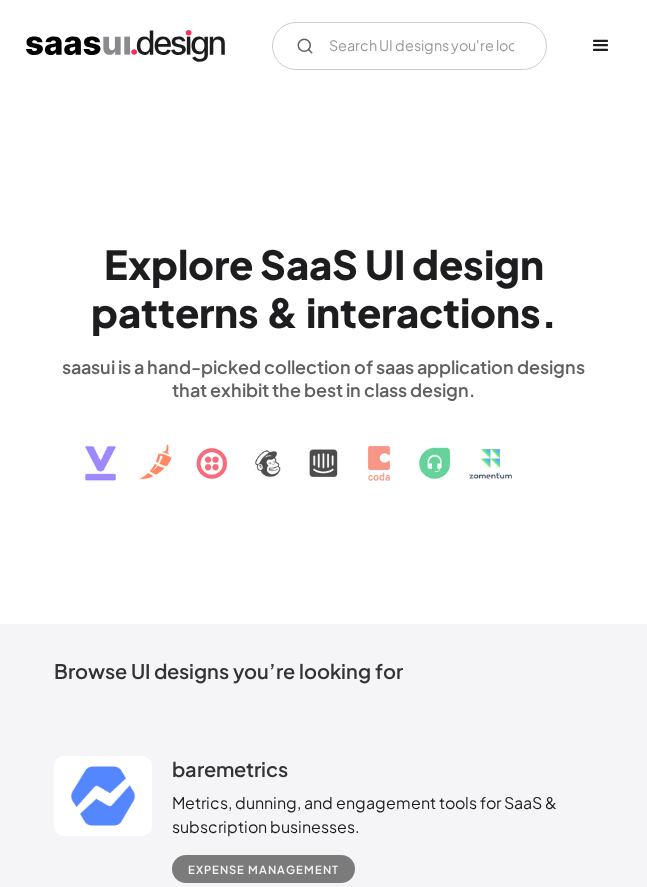 scroll, scrollTop: 0, scrollLeft: 0, axis: both 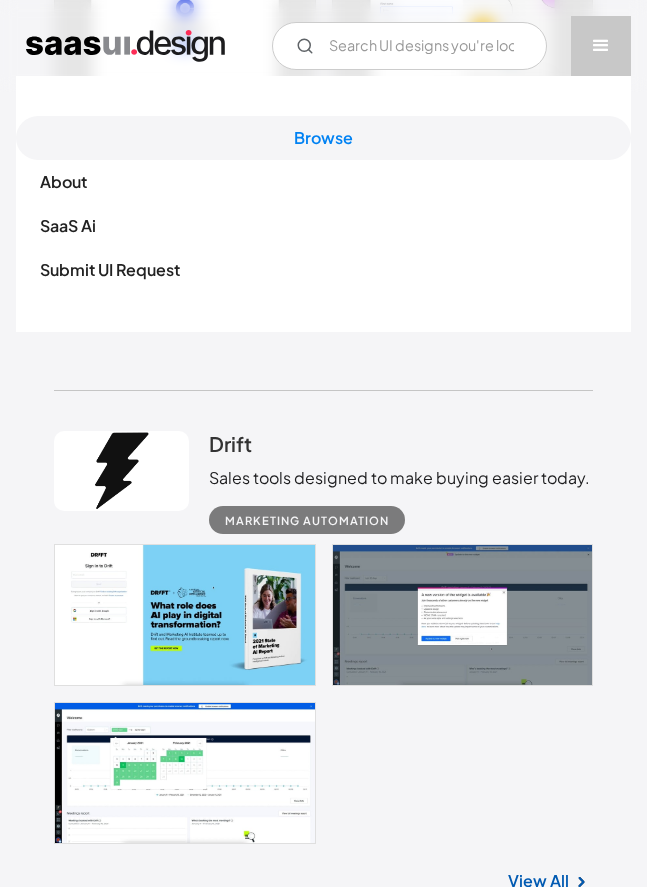 click on "SaaS Ai" at bounding box center (323, 226) 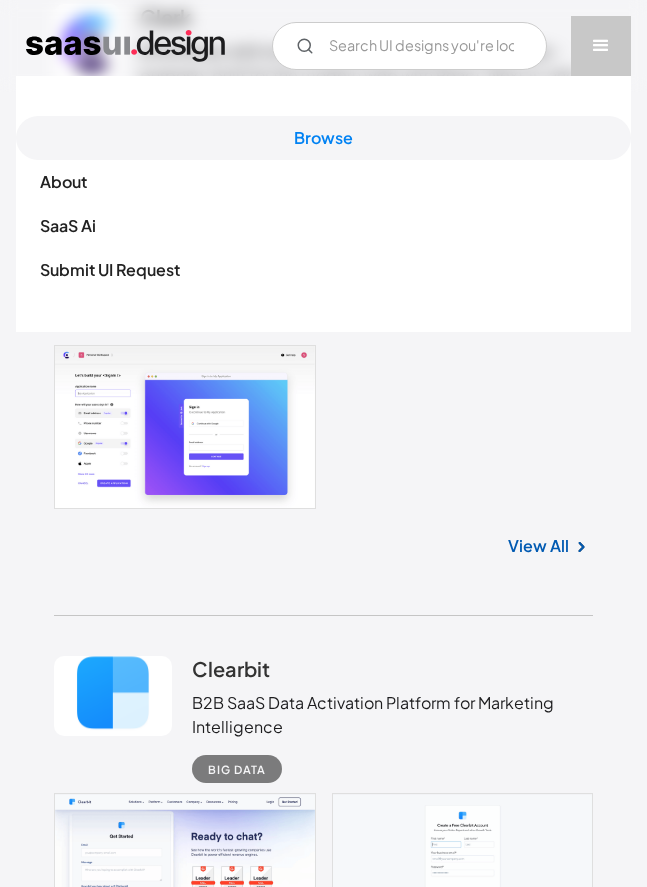 scroll, scrollTop: 6895, scrollLeft: 0, axis: vertical 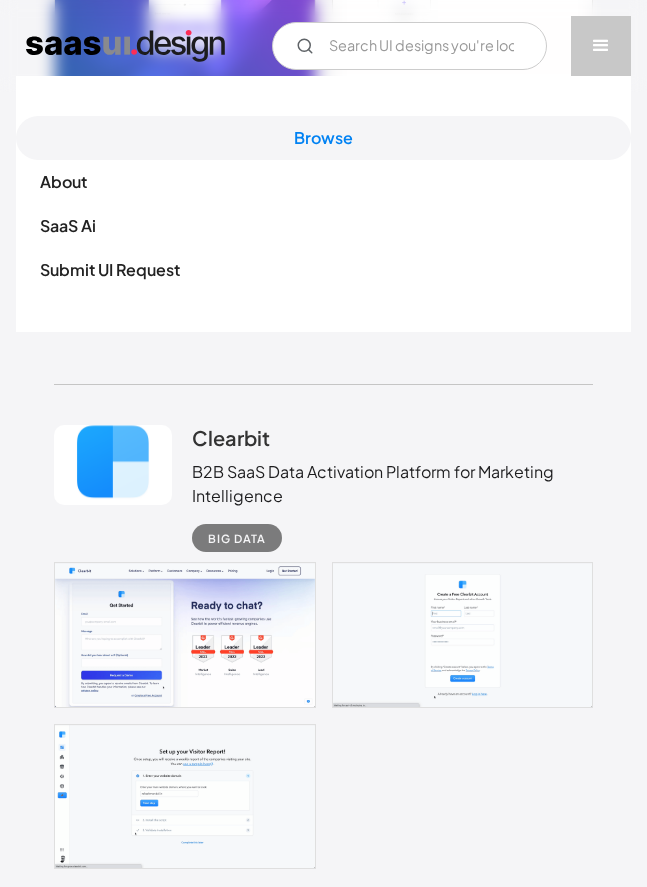 click at bounding box center (601, 46) 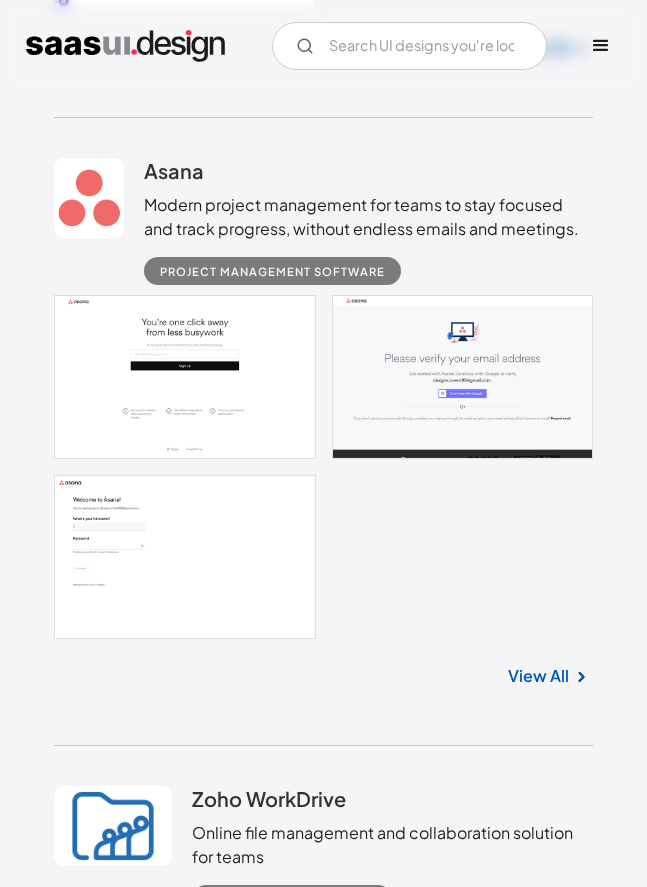 scroll, scrollTop: 31695, scrollLeft: 0, axis: vertical 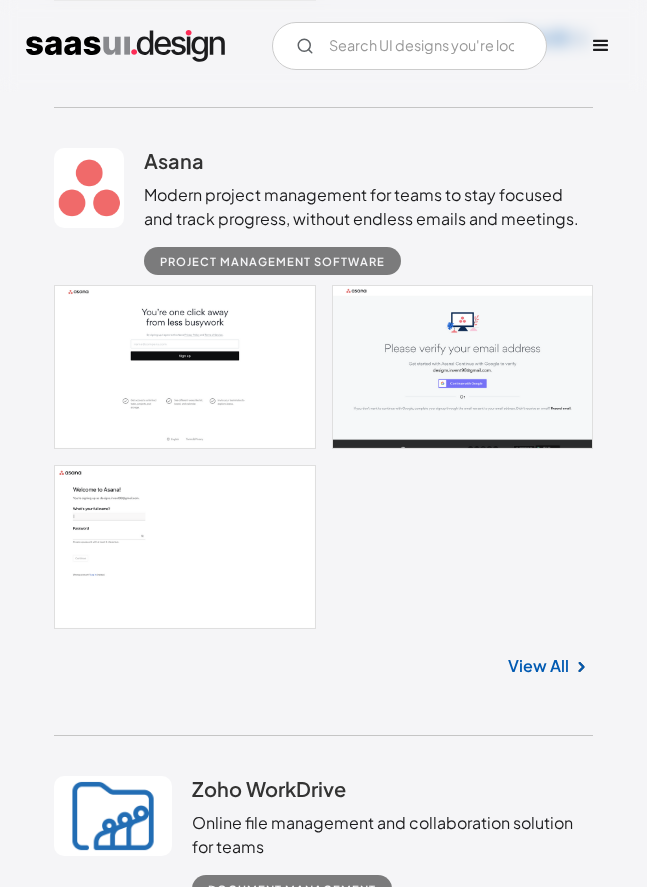 click on "Asana" at bounding box center (174, 160) 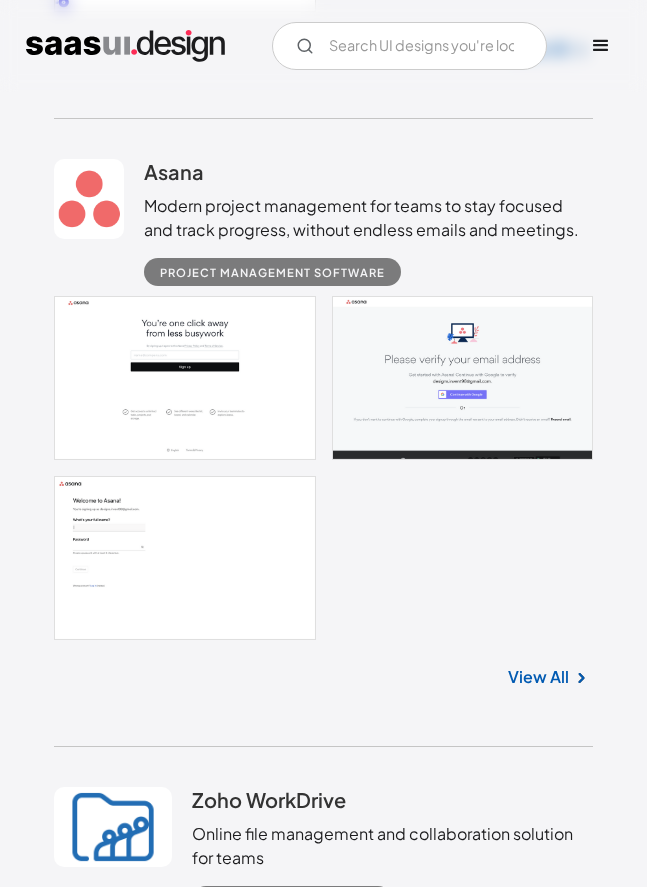 scroll, scrollTop: 31665, scrollLeft: 0, axis: vertical 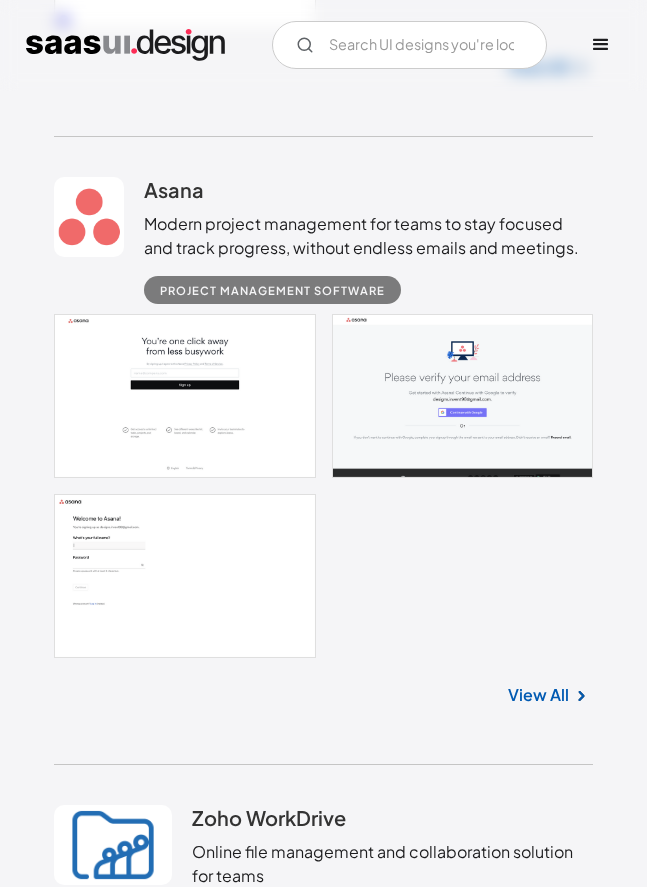 click on "Asana" at bounding box center (174, 190) 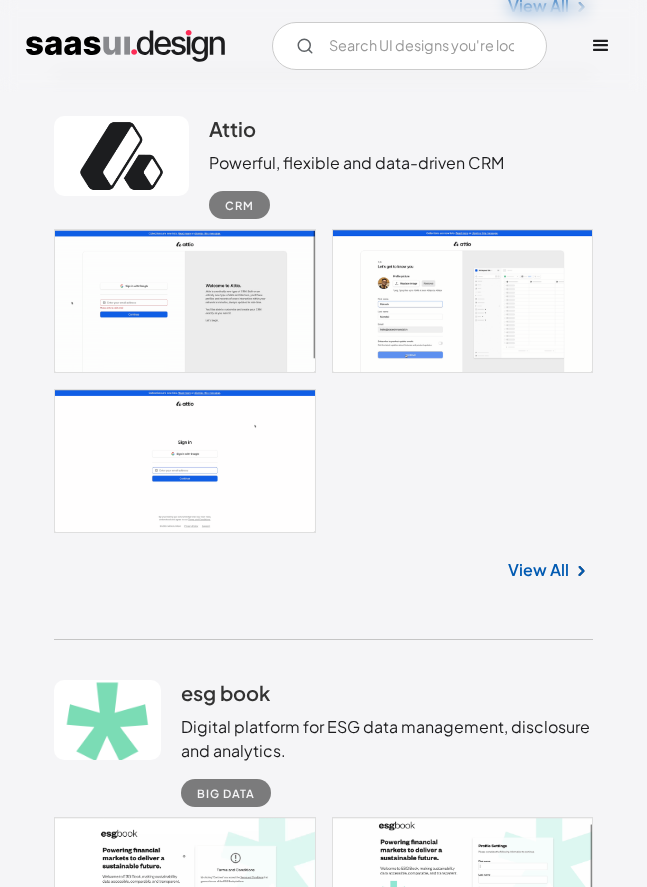 scroll, scrollTop: 35994, scrollLeft: 0, axis: vertical 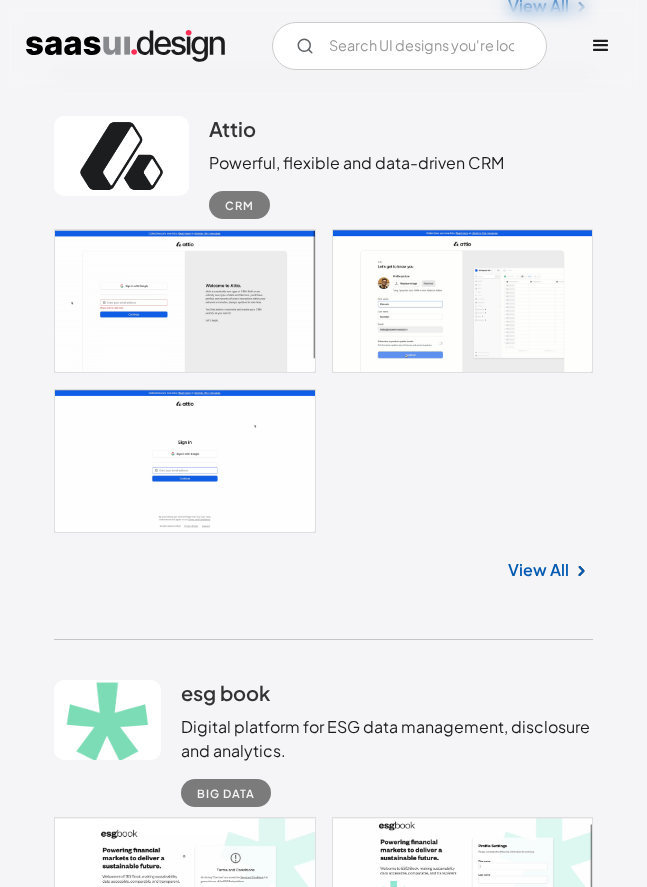 click on "Attio" at bounding box center [232, 128] 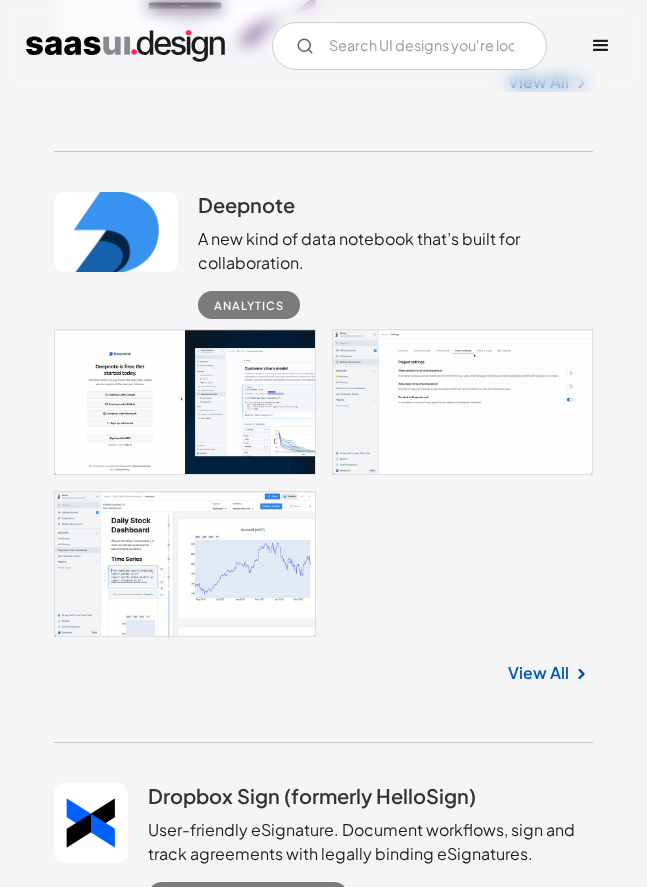 scroll, scrollTop: 43127, scrollLeft: 0, axis: vertical 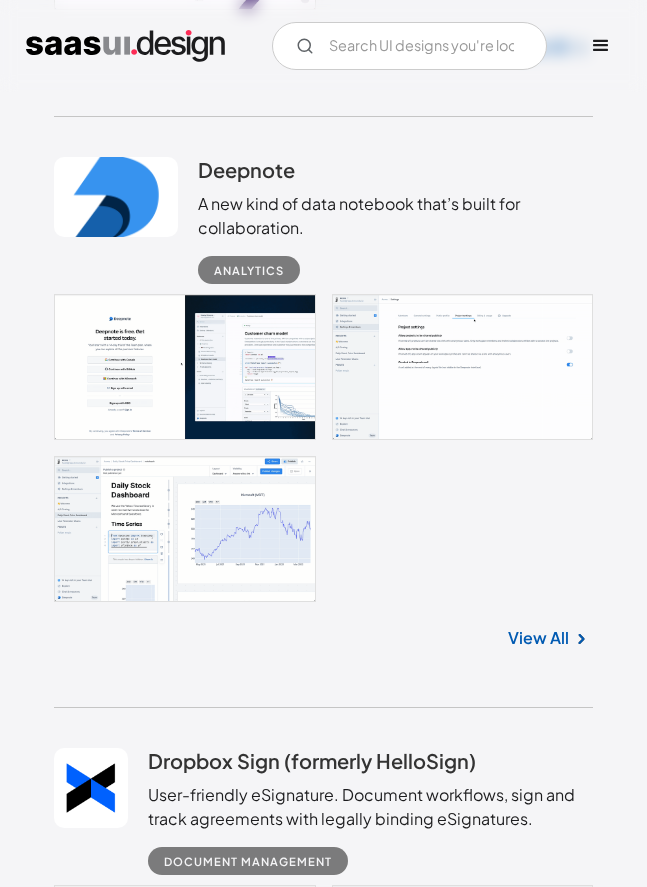 click on "Deepnote" at bounding box center (246, 169) 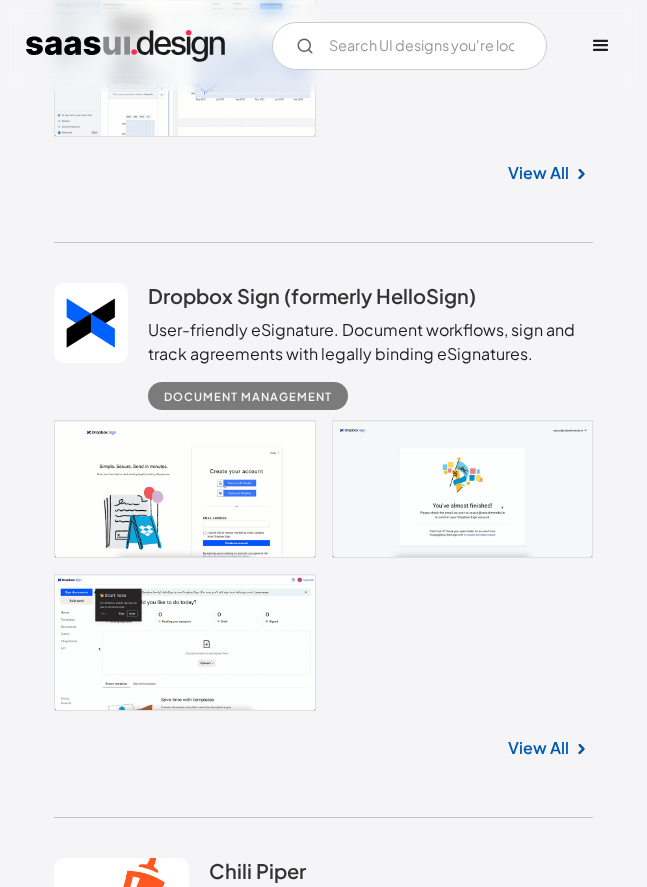 scroll, scrollTop: 43593, scrollLeft: 0, axis: vertical 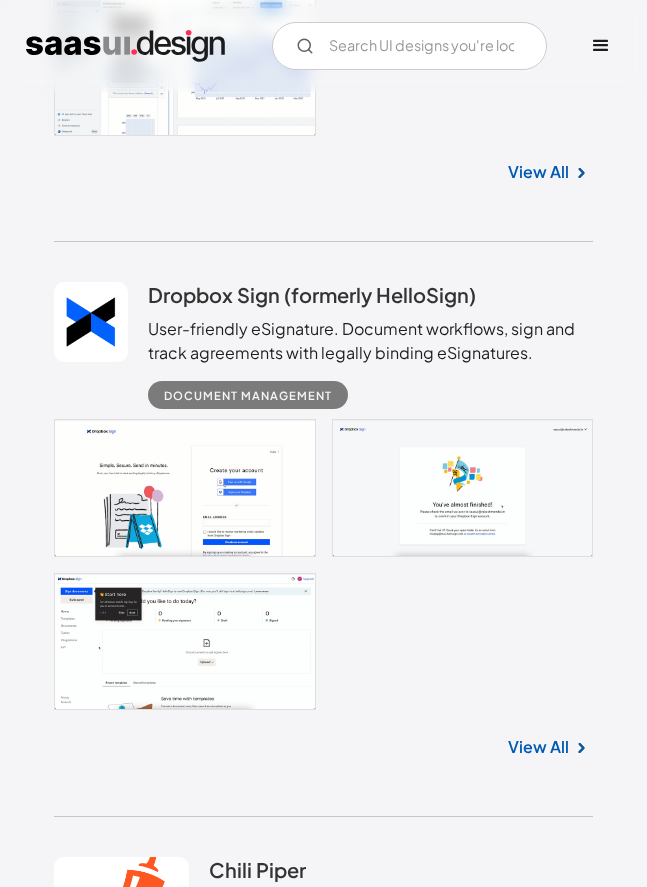 click on "Dropbox Sign (formerly HelloSign)" at bounding box center [312, 294] 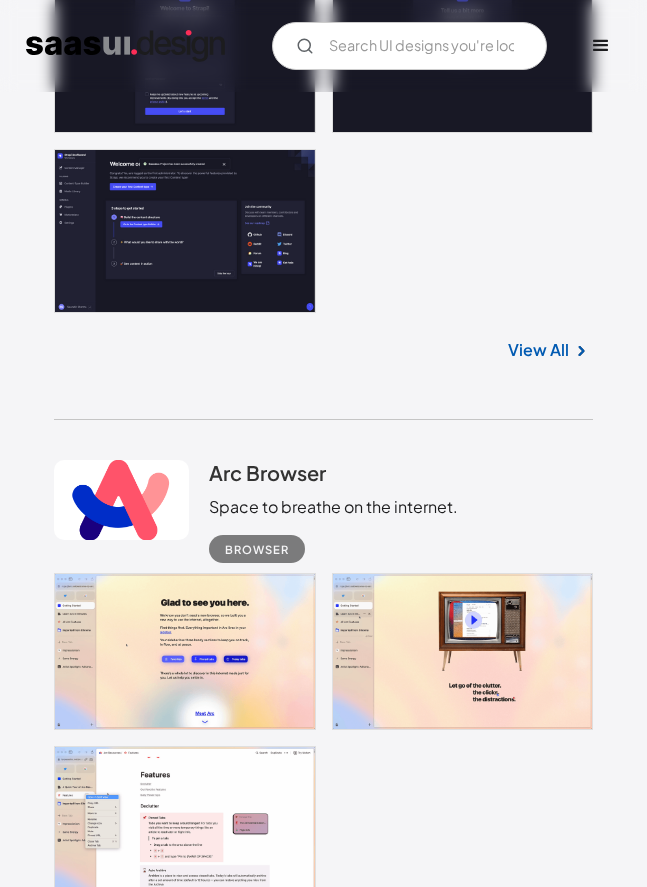 scroll, scrollTop: 58304, scrollLeft: 0, axis: vertical 